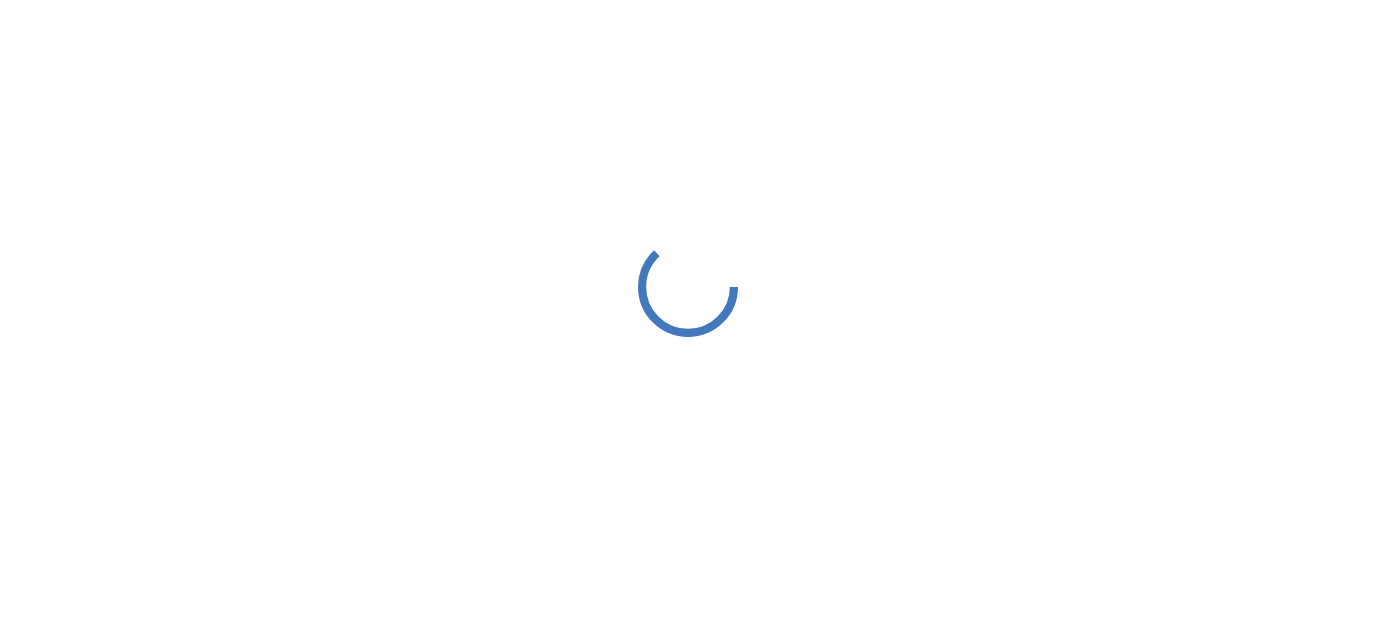 scroll, scrollTop: 0, scrollLeft: 0, axis: both 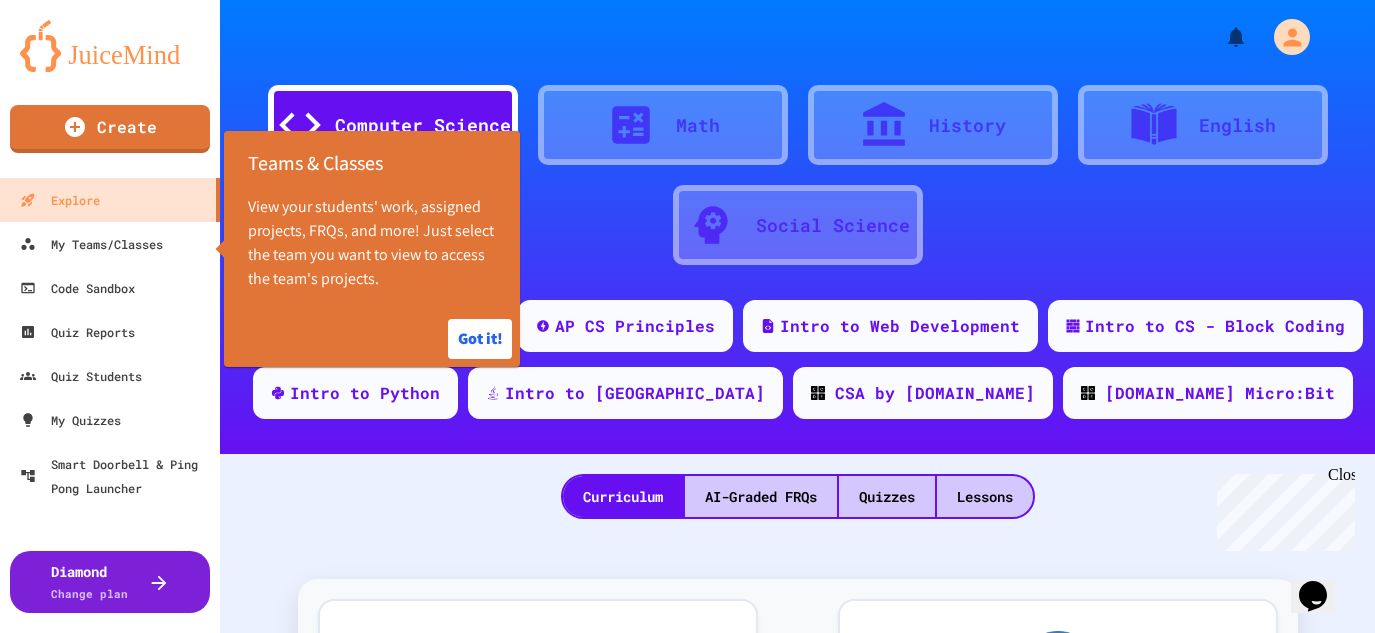 click on "Close" at bounding box center [1340, 478] 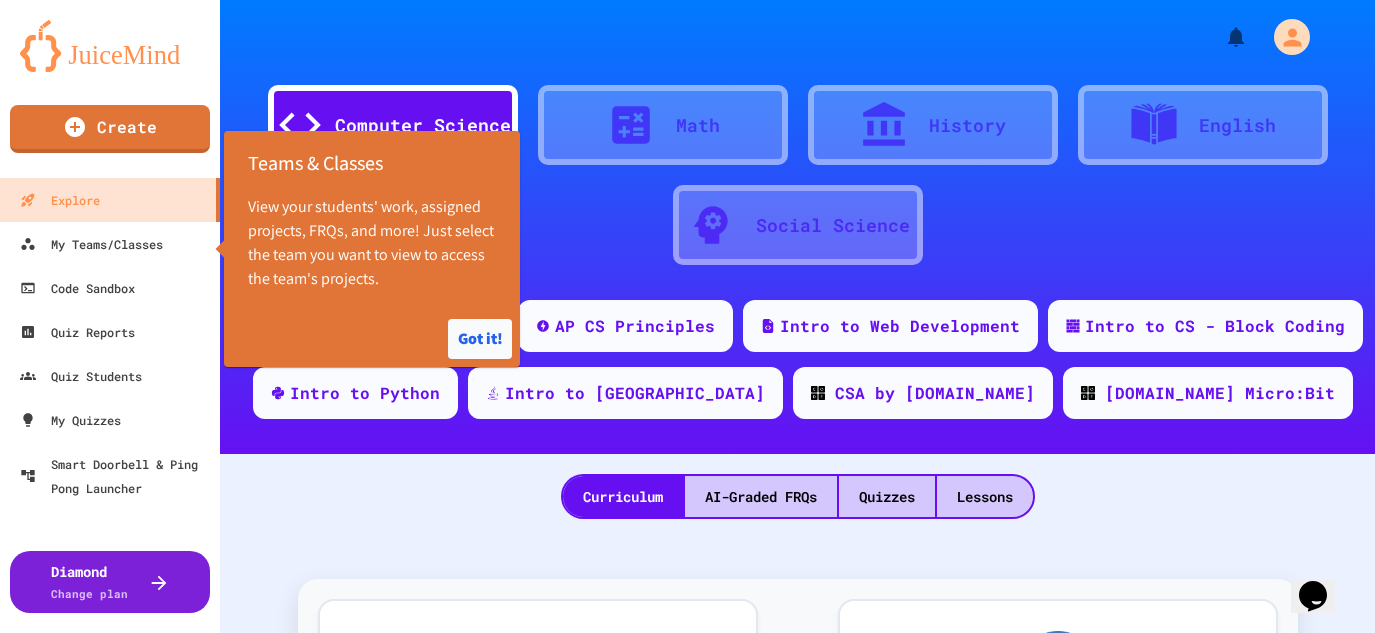 click on "Got it!" at bounding box center [480, 339] 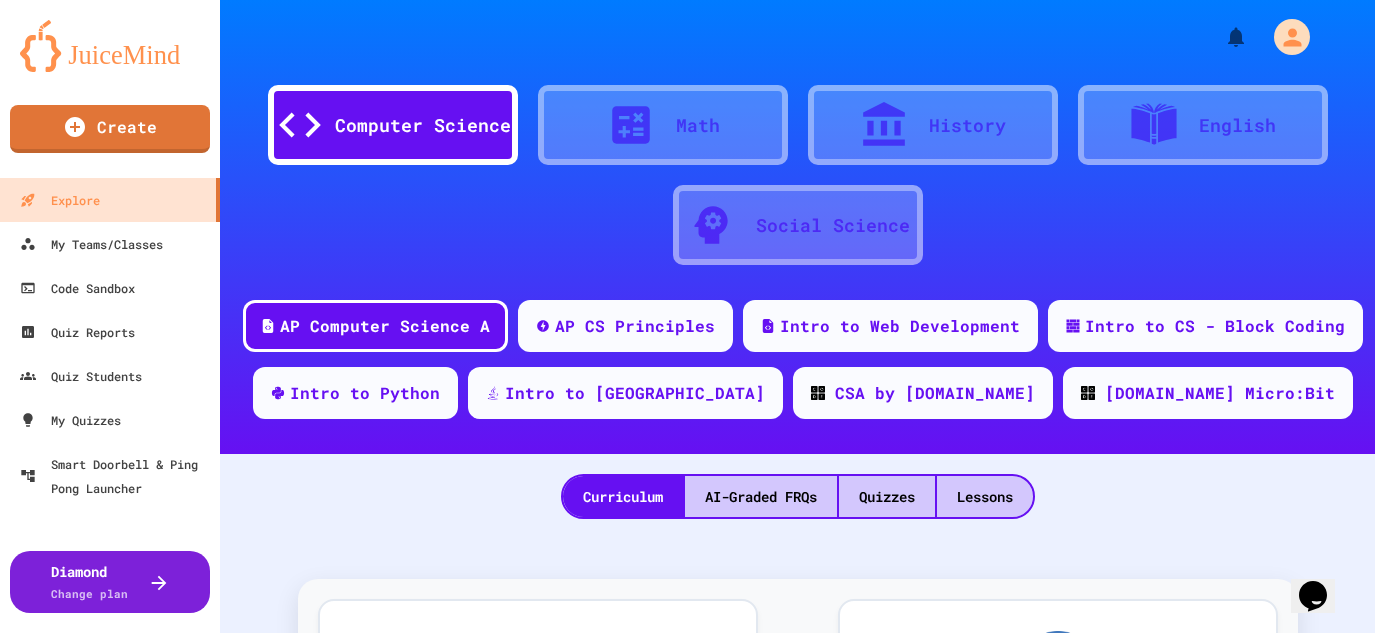 scroll, scrollTop: 0, scrollLeft: 0, axis: both 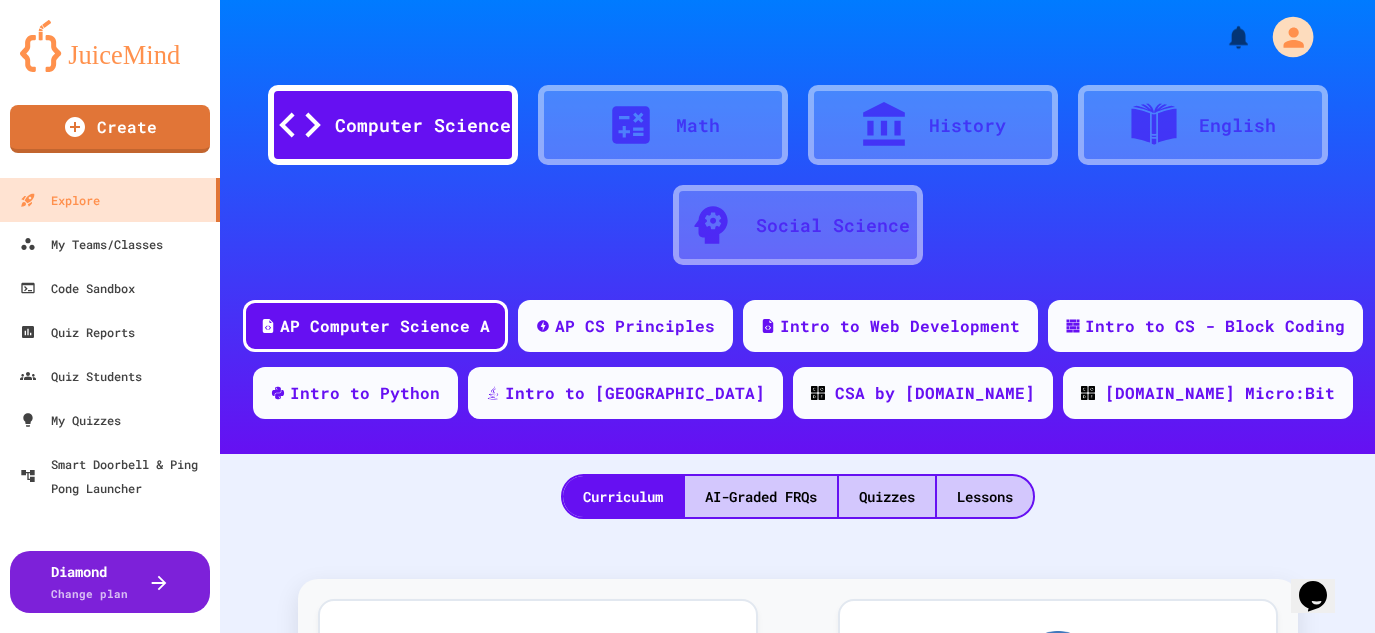 click 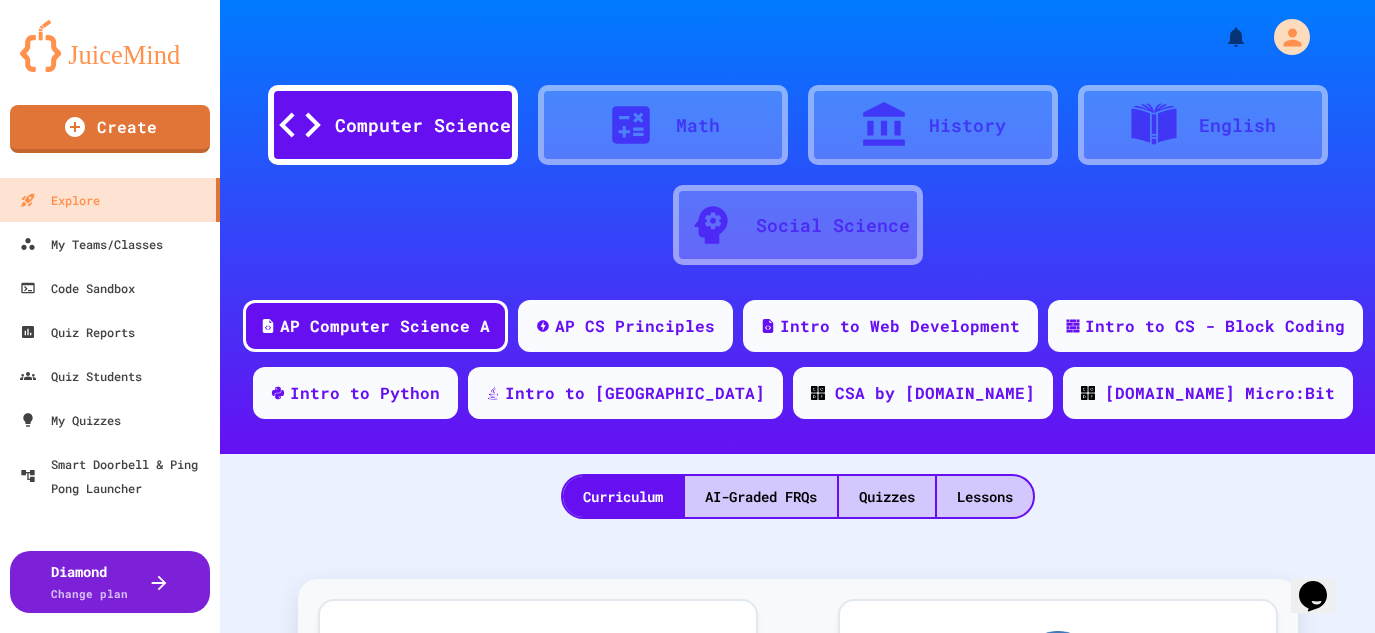 click on "Logout" at bounding box center [697, 1838] 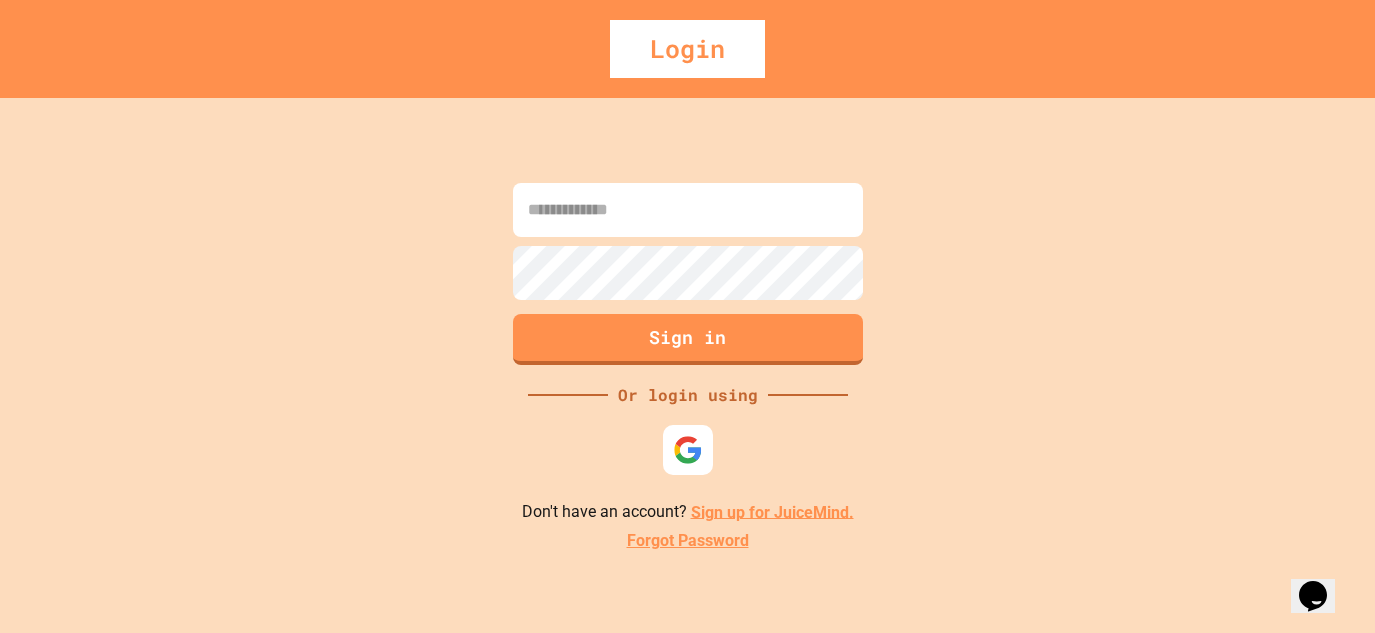 click on "Sign in Or login using Don't have an account?   Sign up for JuiceMind. Forgot Password" at bounding box center [687, 365] 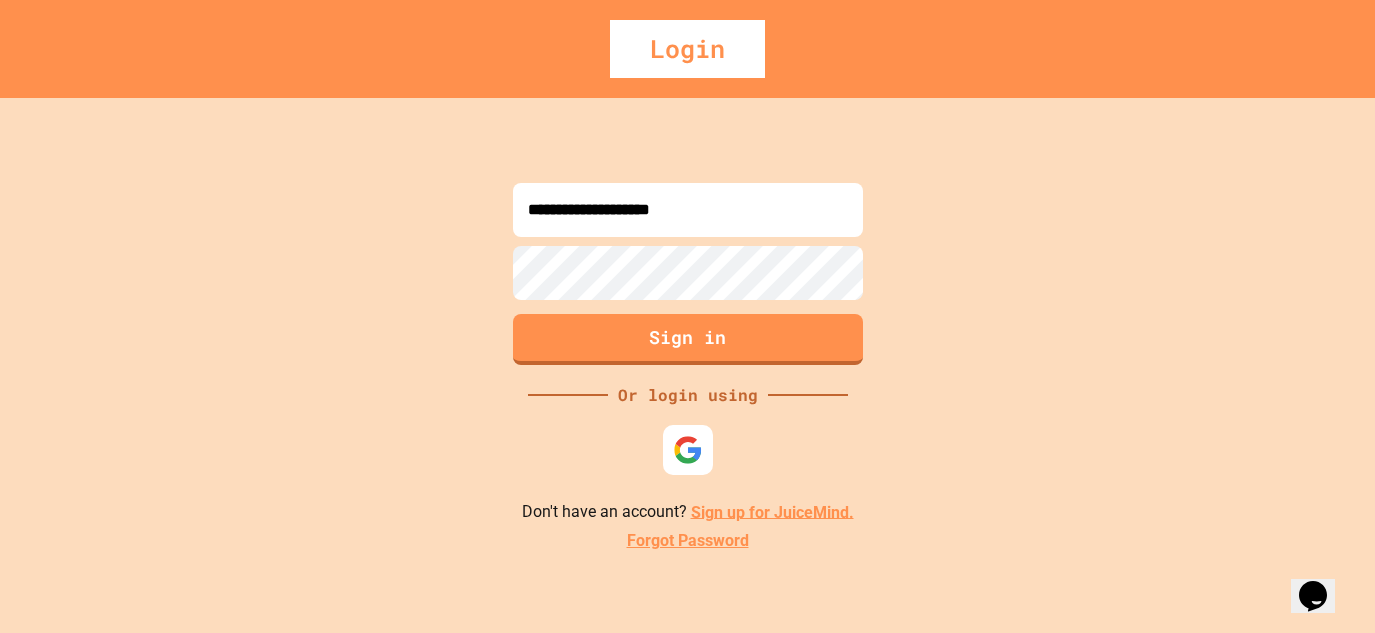 type on "**********" 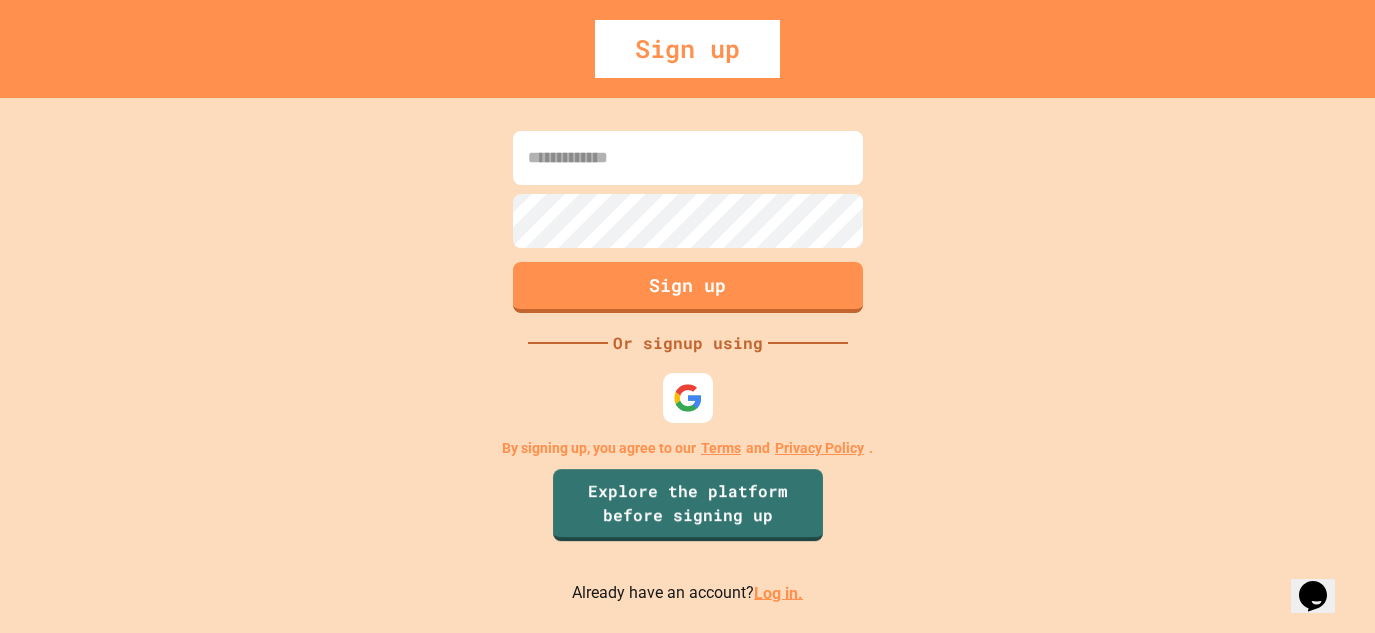 click at bounding box center (688, 158) 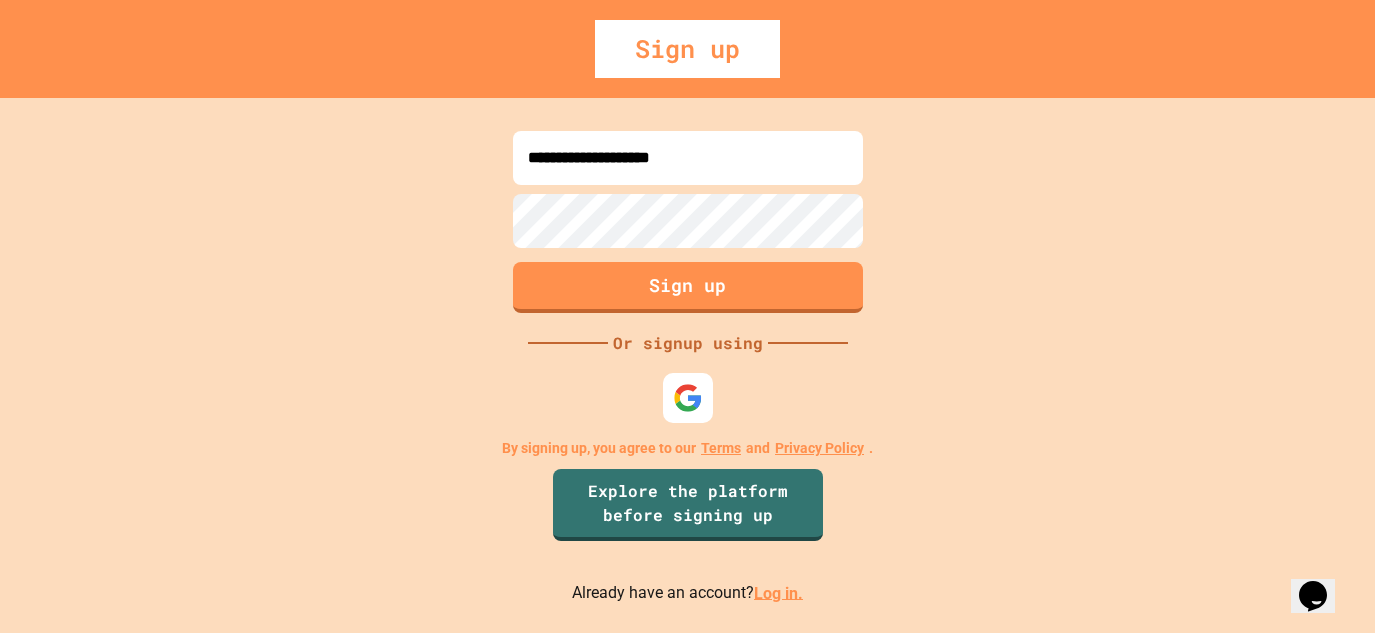 type on "**********" 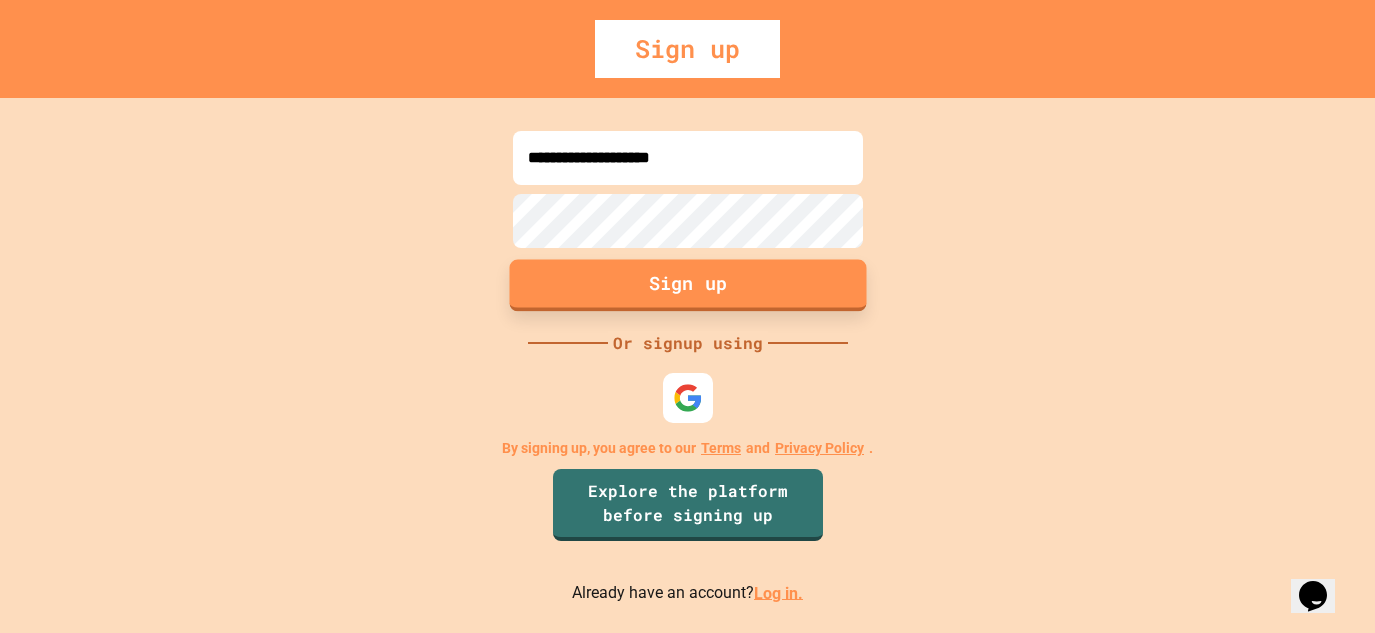 click on "Sign up" at bounding box center [687, 285] 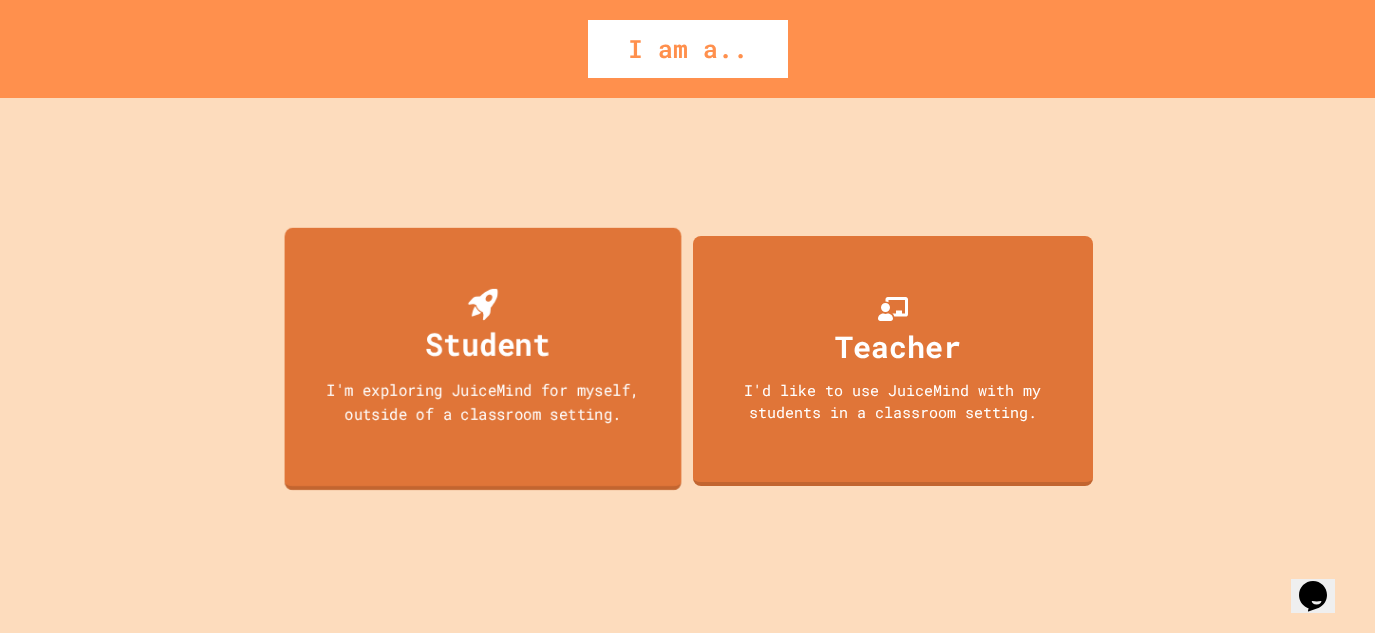 click on "Student I'm exploring JuiceMind for myself, outside of a classroom setting." at bounding box center (482, 358) 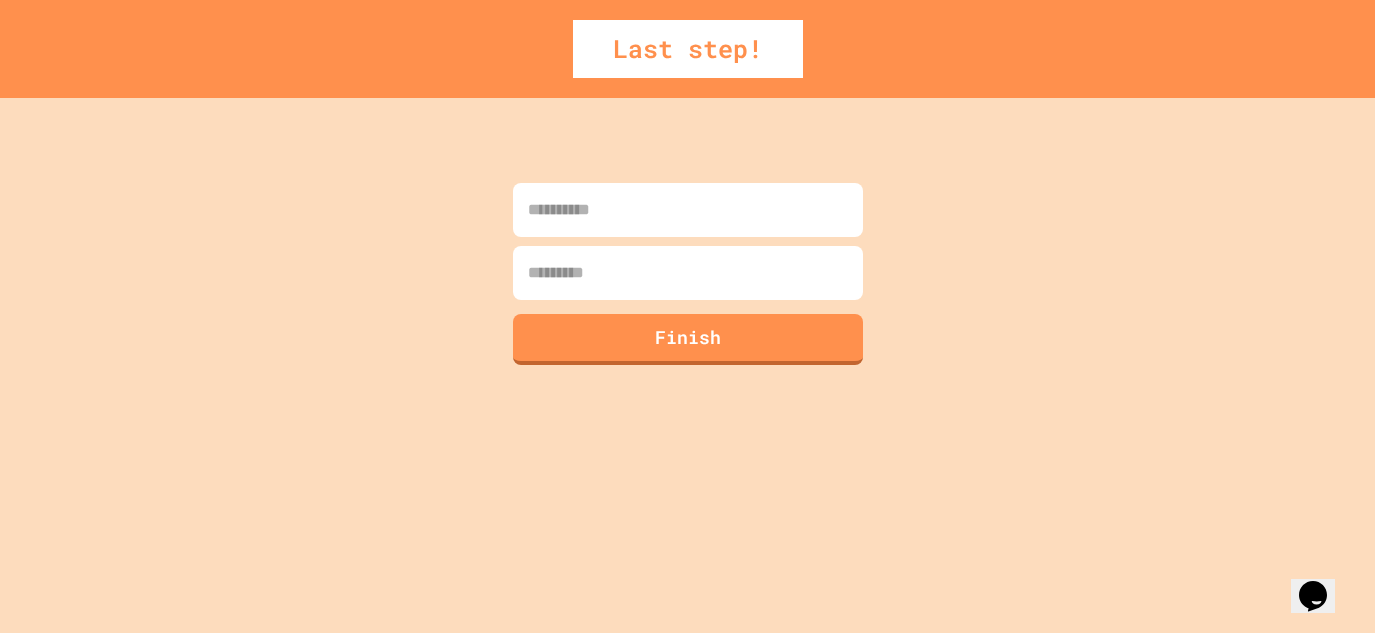 click at bounding box center (688, 210) 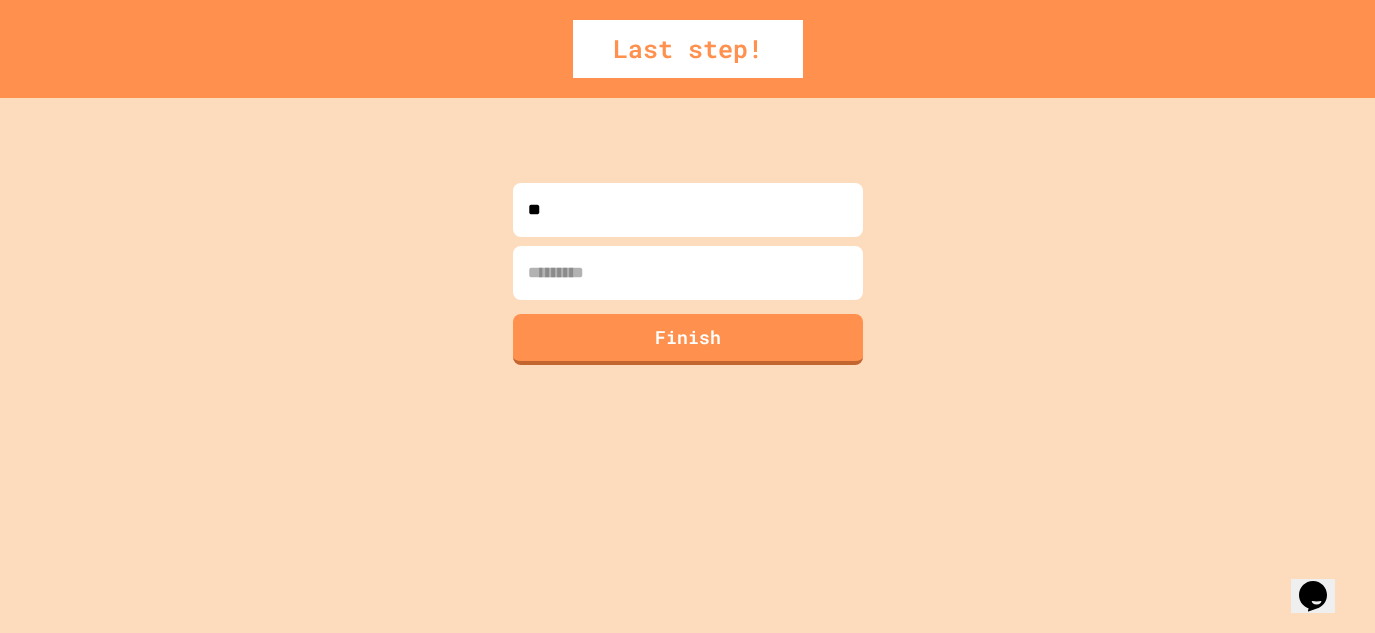 type on "**" 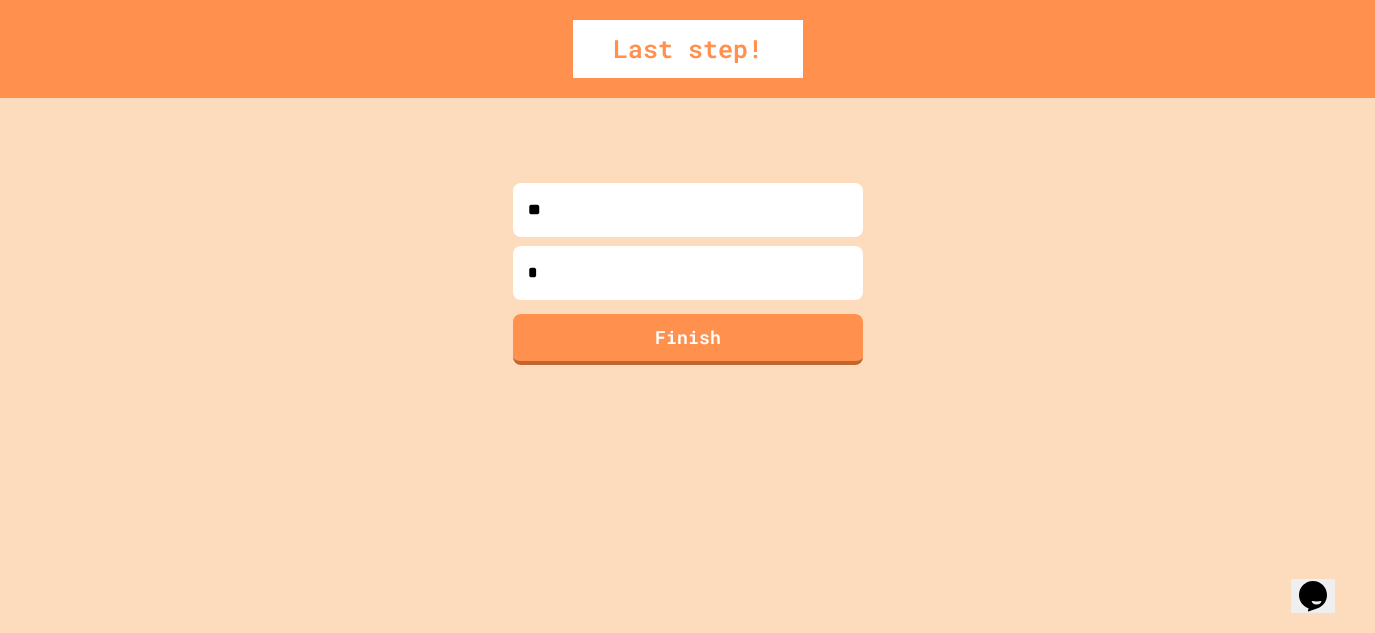 type on "*" 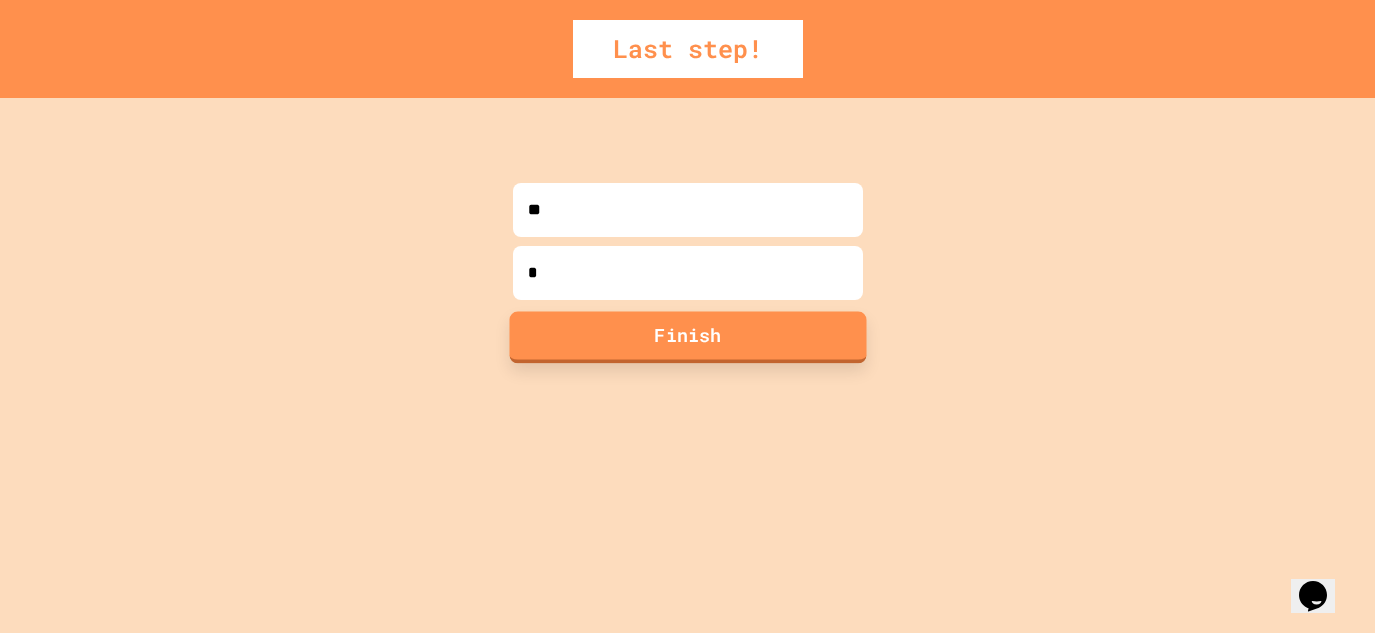 click on "Finish" at bounding box center [687, 337] 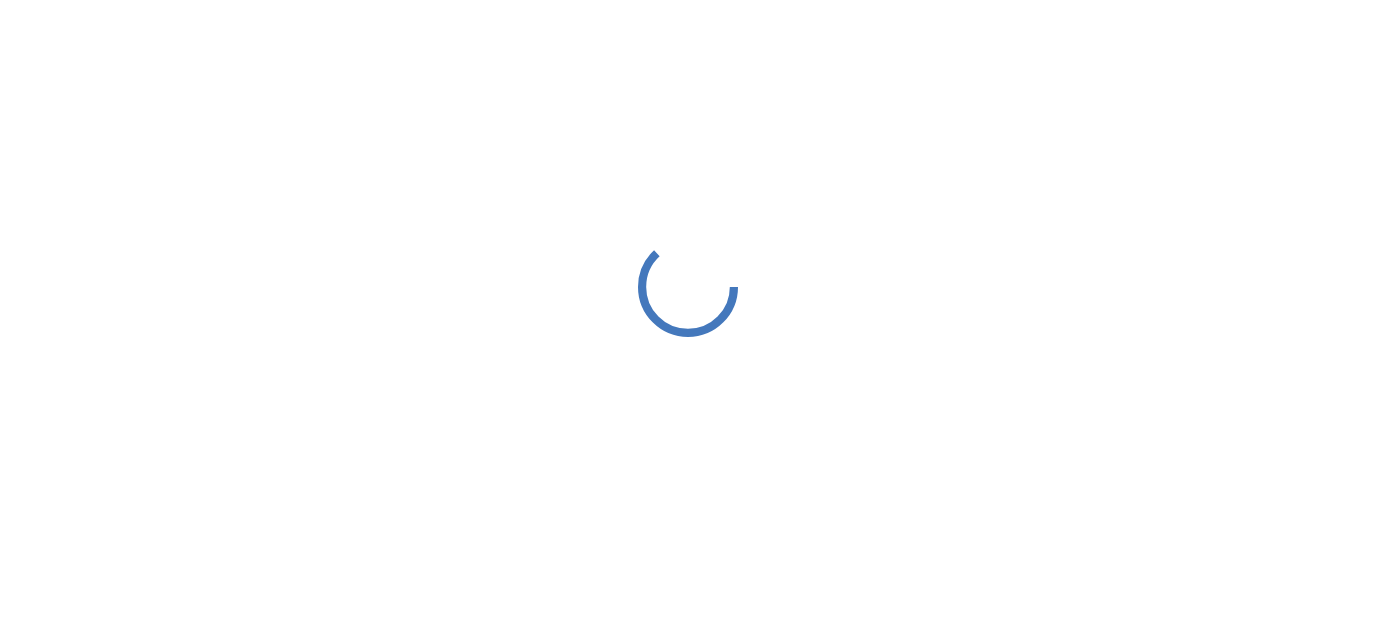 scroll, scrollTop: 0, scrollLeft: 0, axis: both 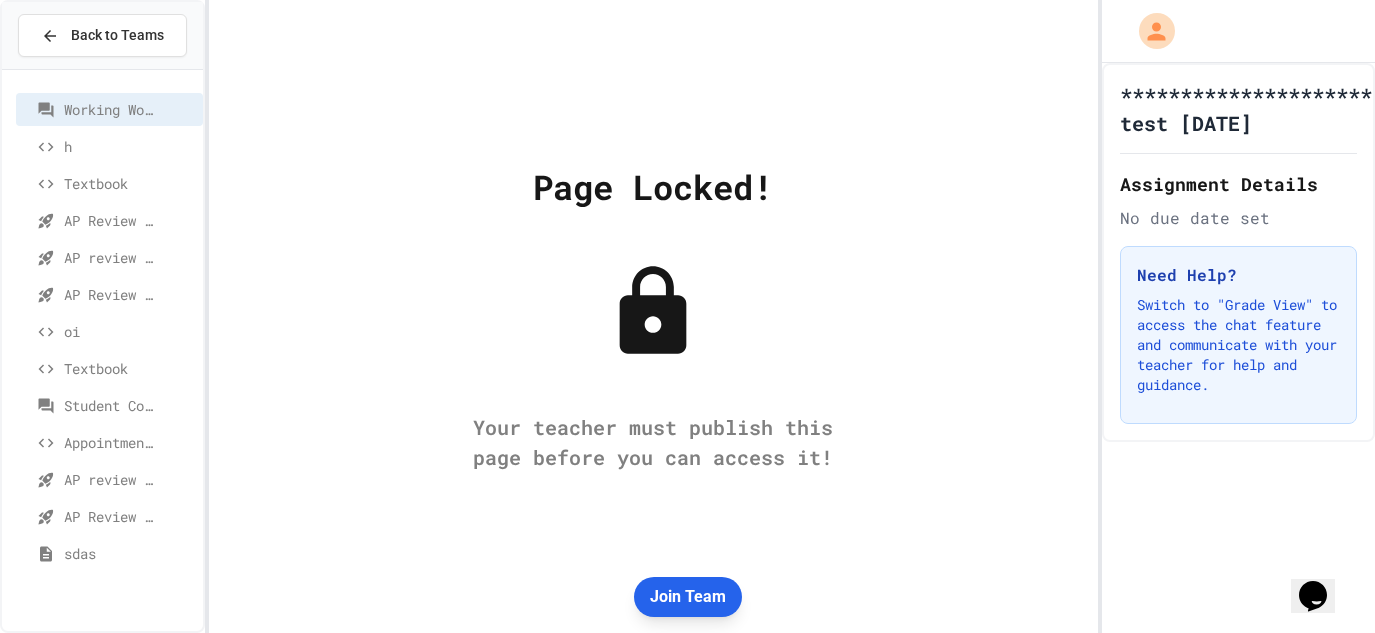 click on "Join Team" at bounding box center (688, 597) 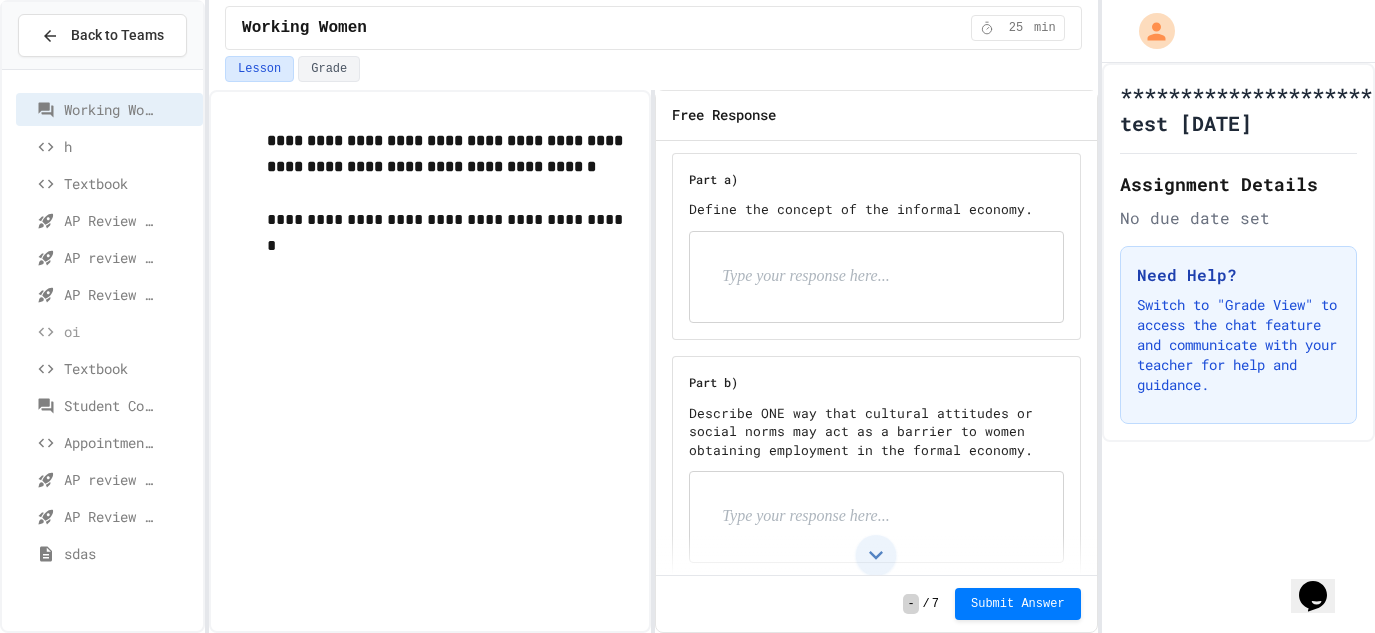 scroll, scrollTop: 0, scrollLeft: 0, axis: both 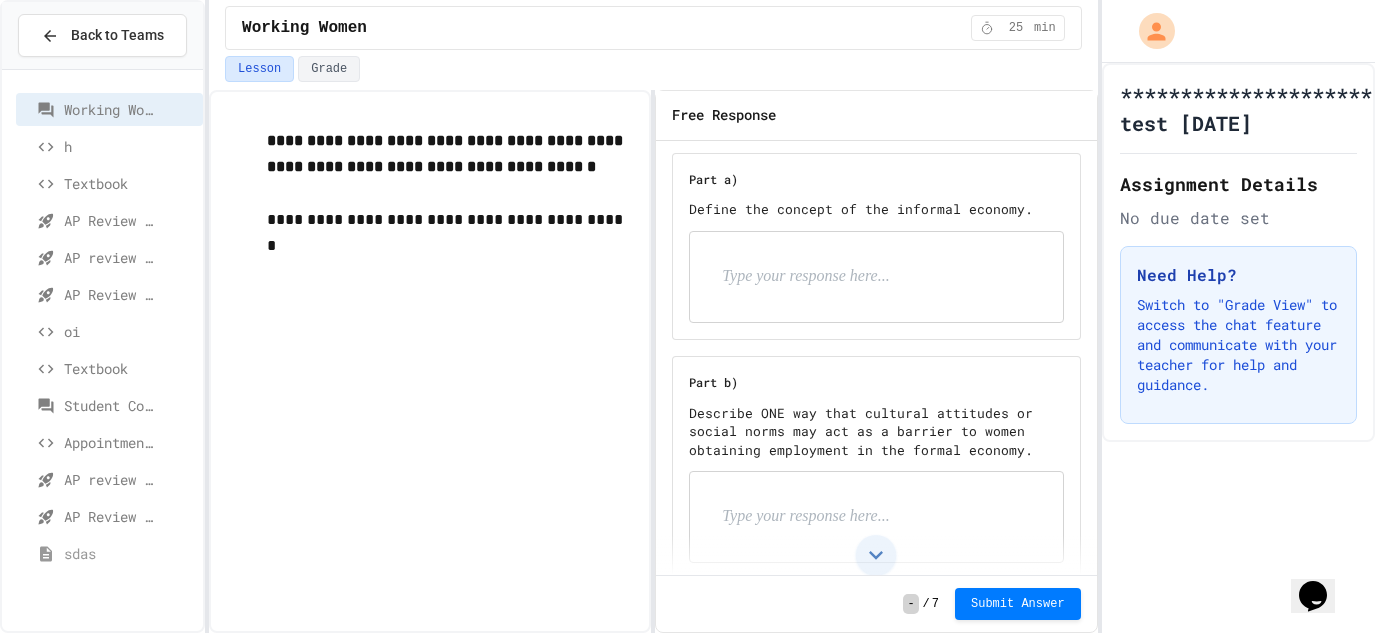 click on "sdas" at bounding box center (100, 553) 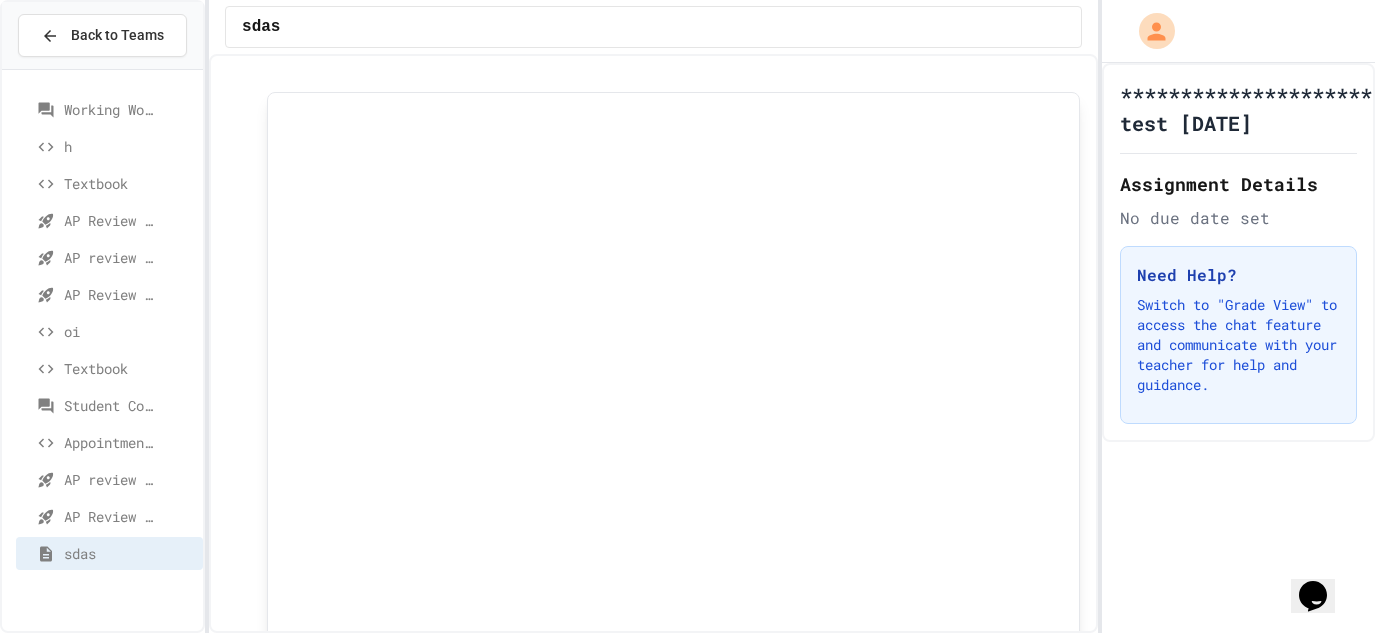 scroll, scrollTop: 0, scrollLeft: 0, axis: both 